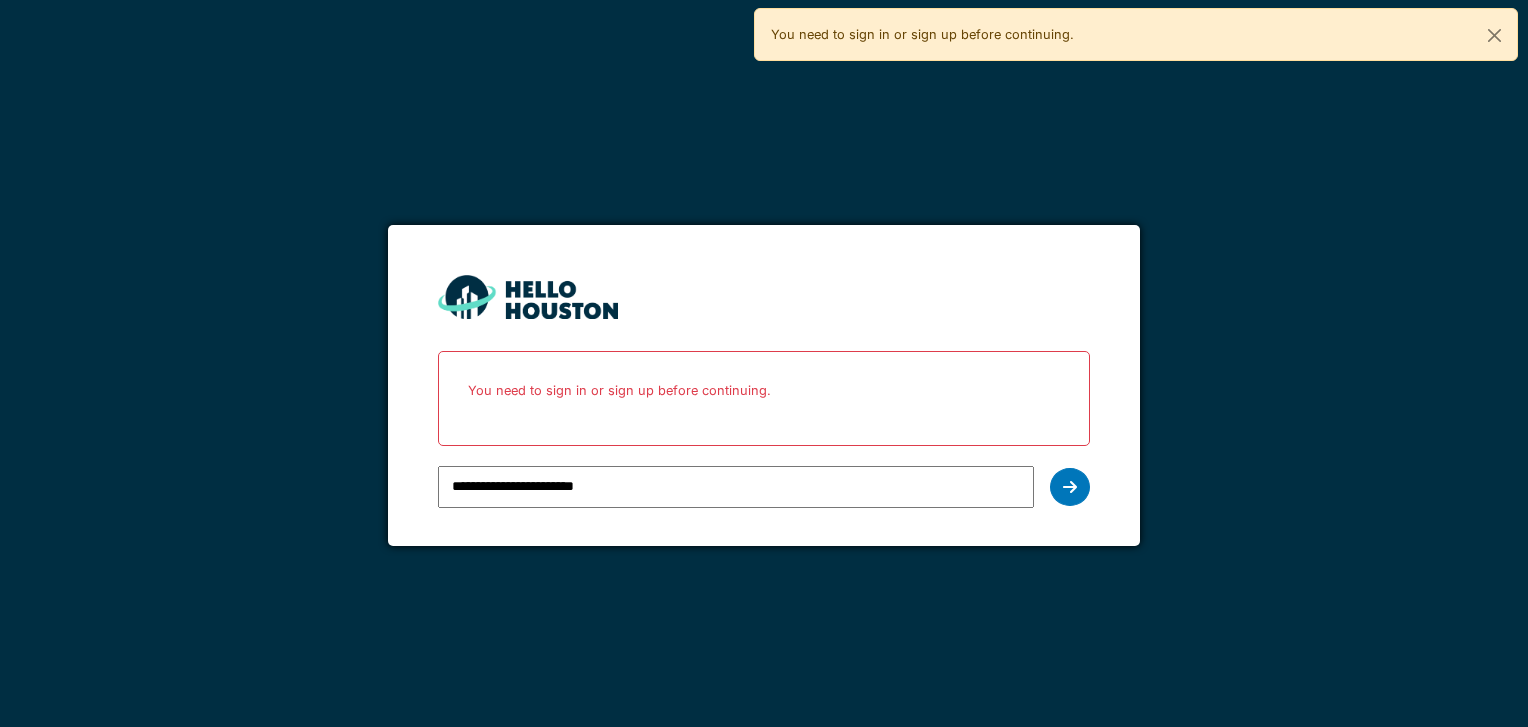 scroll, scrollTop: 0, scrollLeft: 0, axis: both 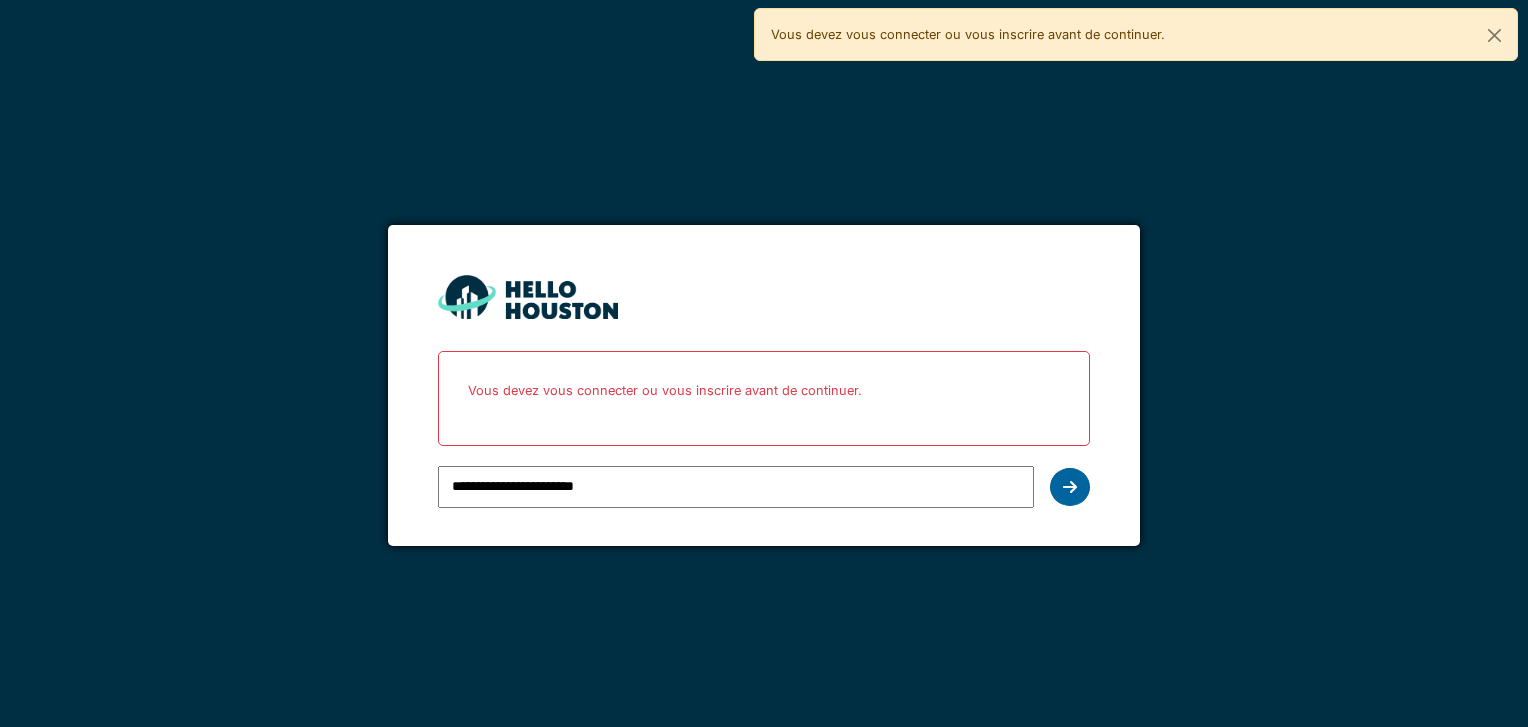 click at bounding box center [1070, 487] 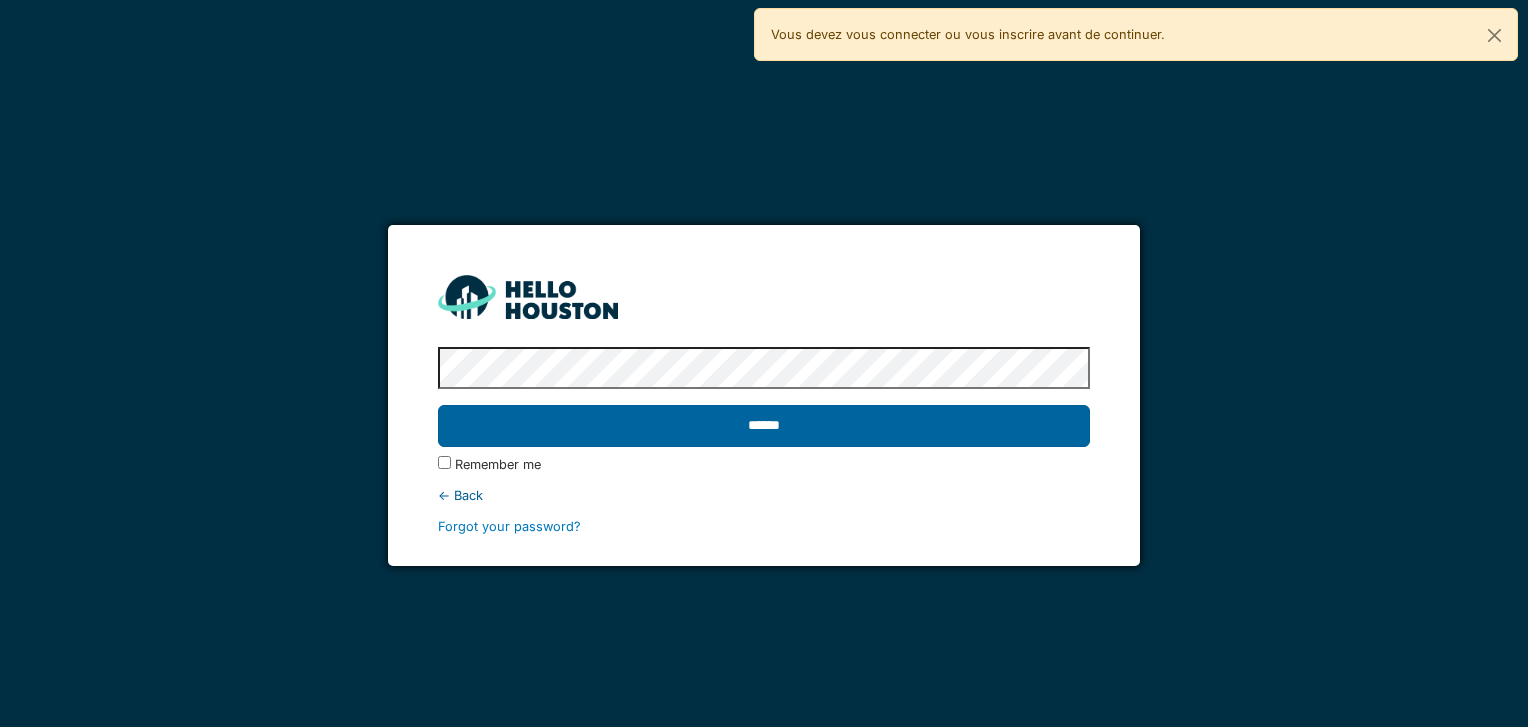 click on "******" at bounding box center [763, 426] 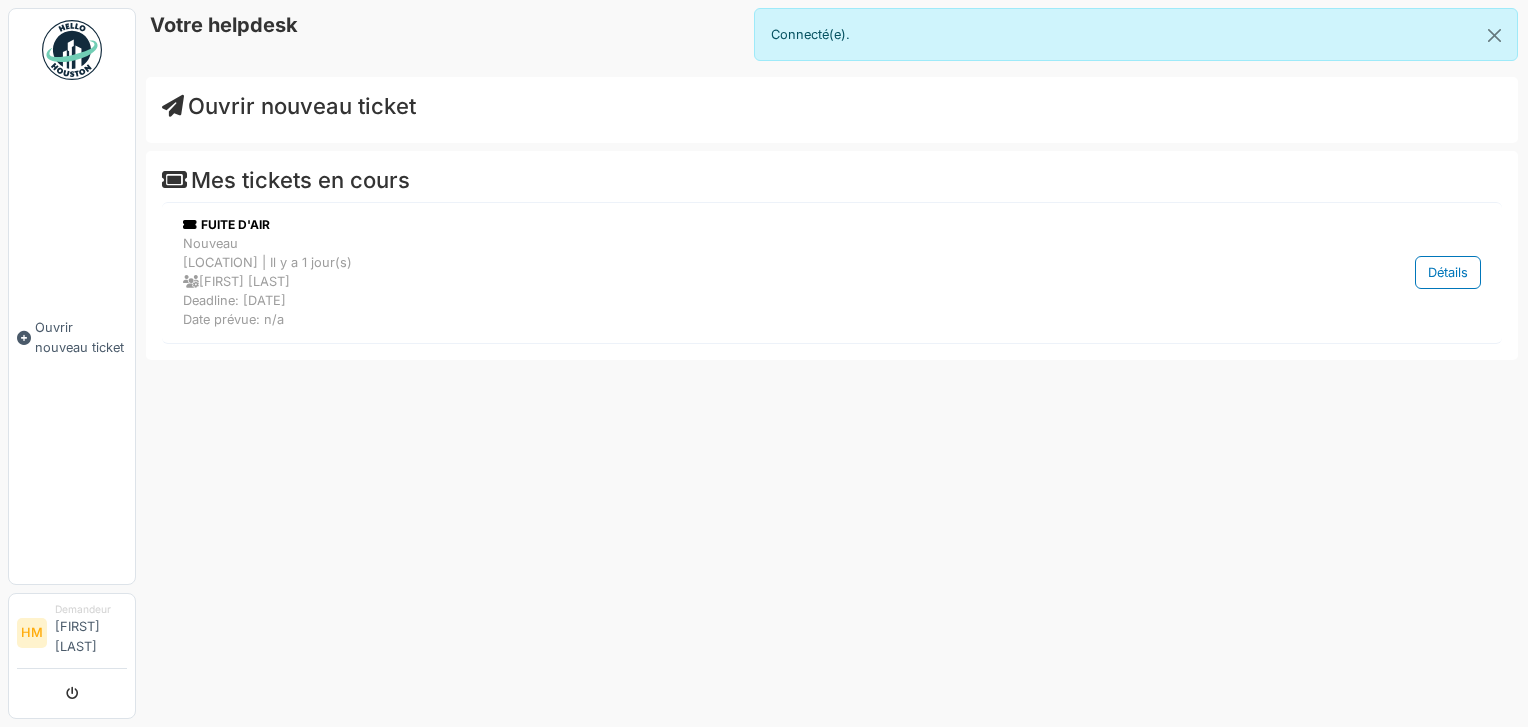scroll, scrollTop: 0, scrollLeft: 0, axis: both 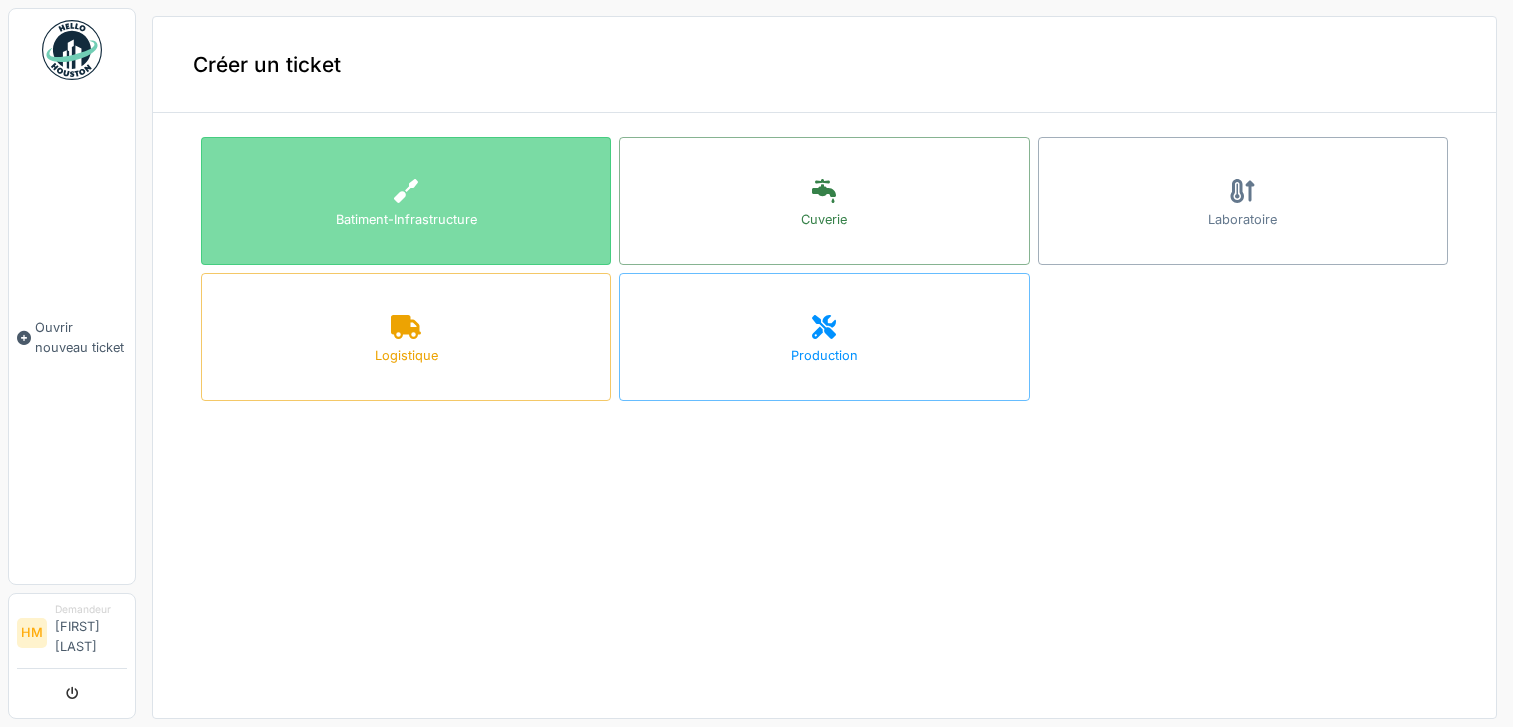 click on "Batiment-Infrastructure" at bounding box center (406, 201) 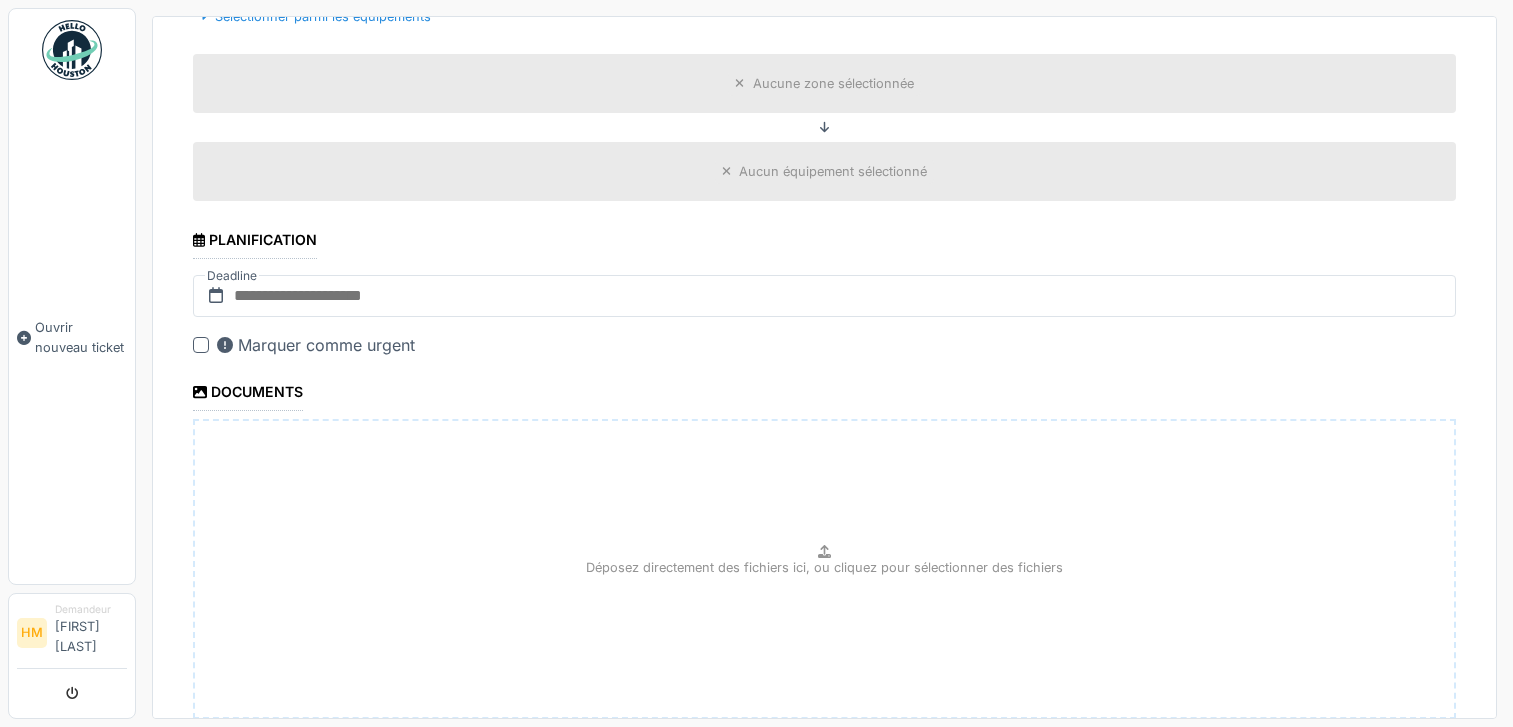 scroll, scrollTop: 707, scrollLeft: 0, axis: vertical 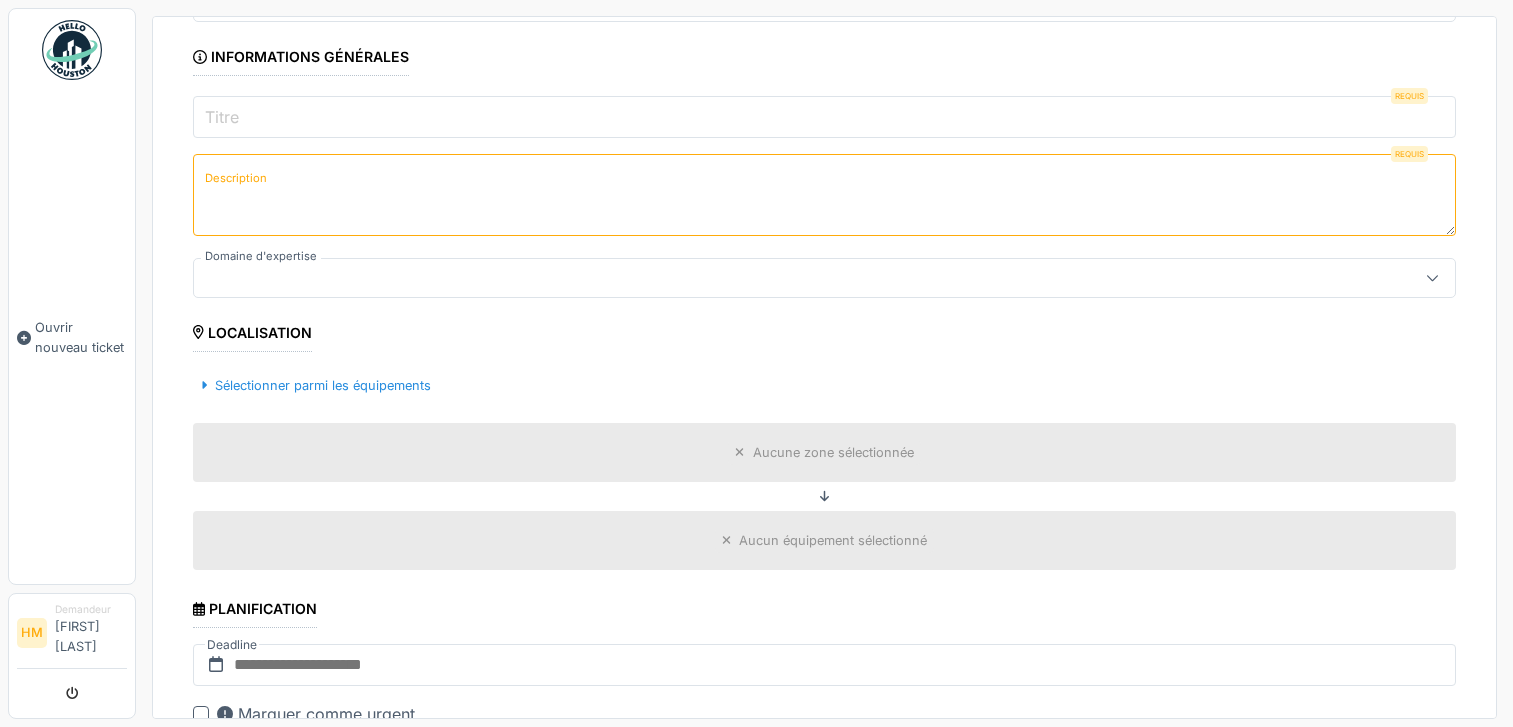 click on "Localisation" at bounding box center (252, 335) 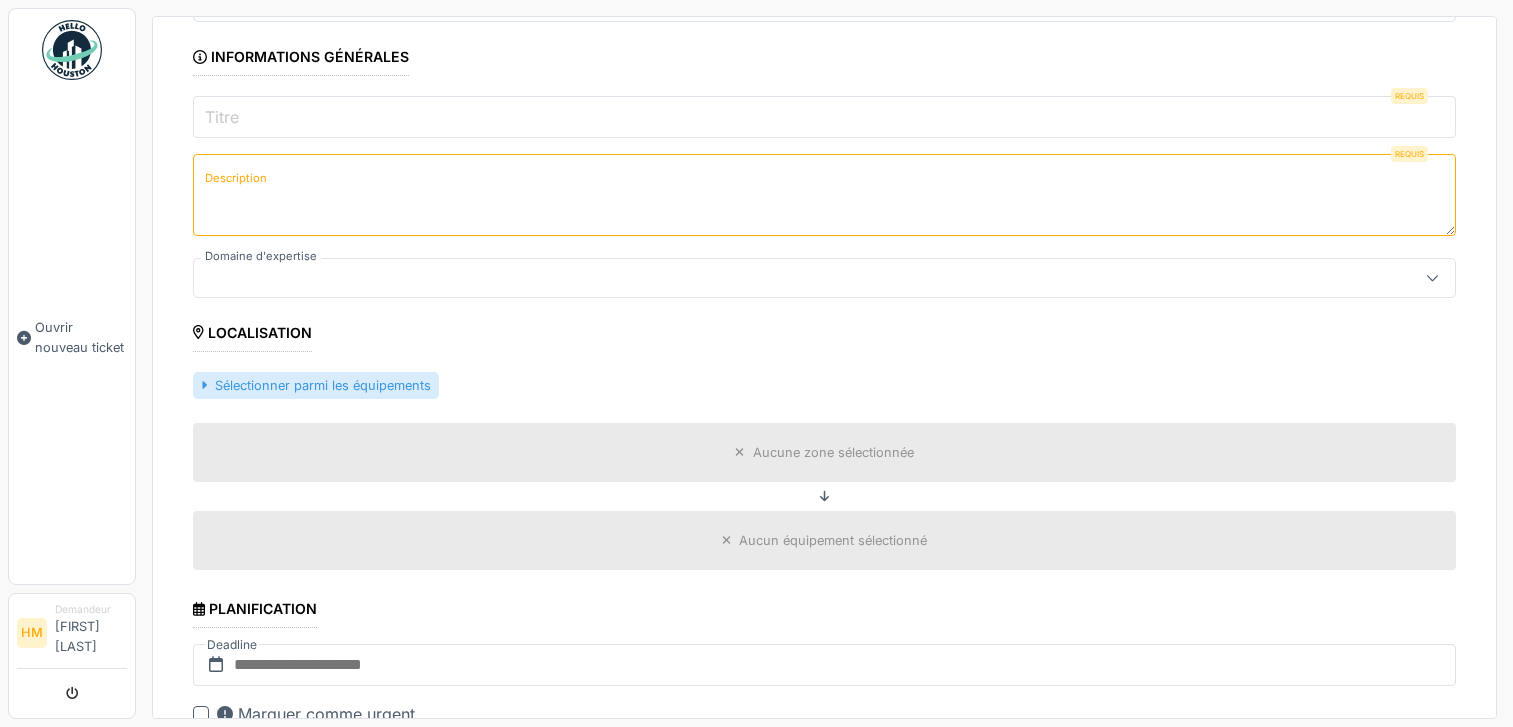 click on "Sélectionner parmi les équipements" at bounding box center (316, 385) 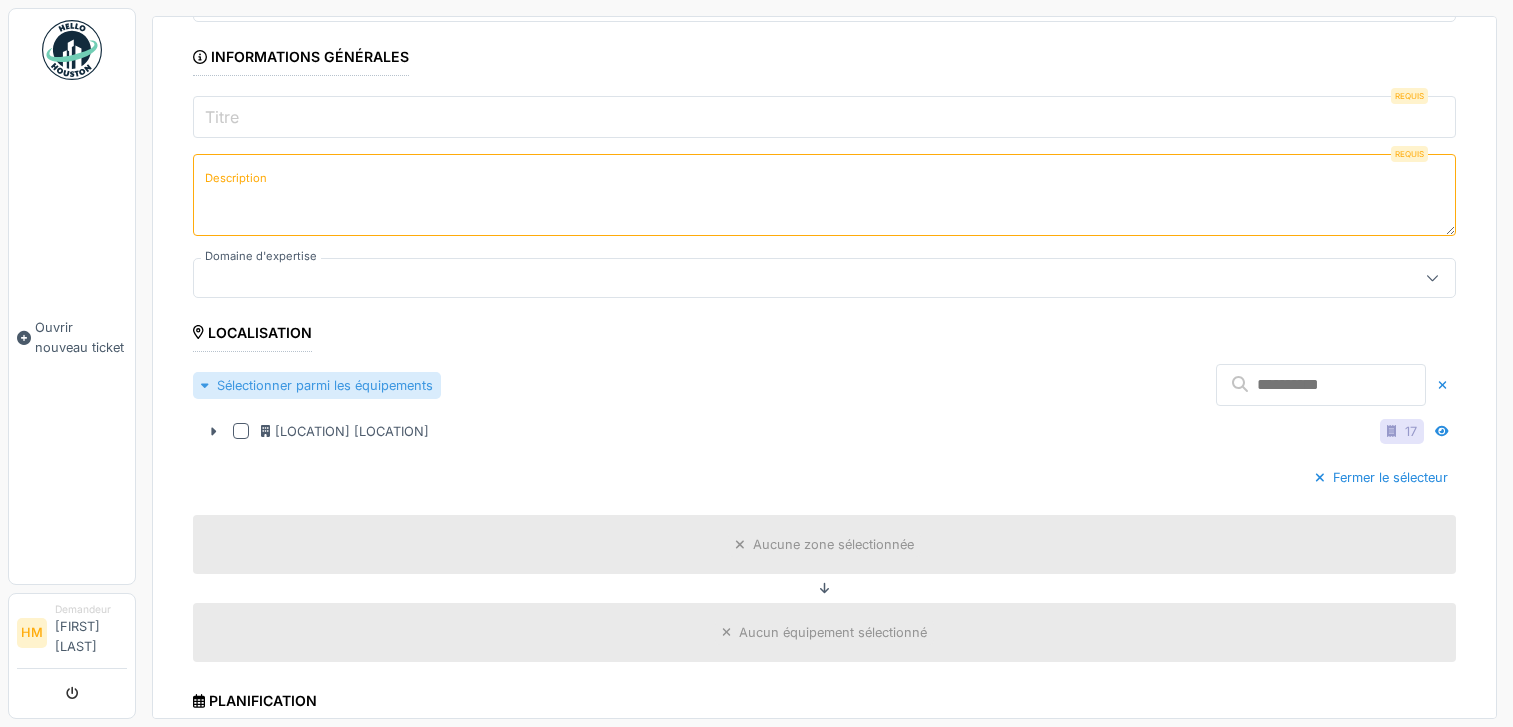 click on "Sélectionner parmi les équipements" at bounding box center (317, 385) 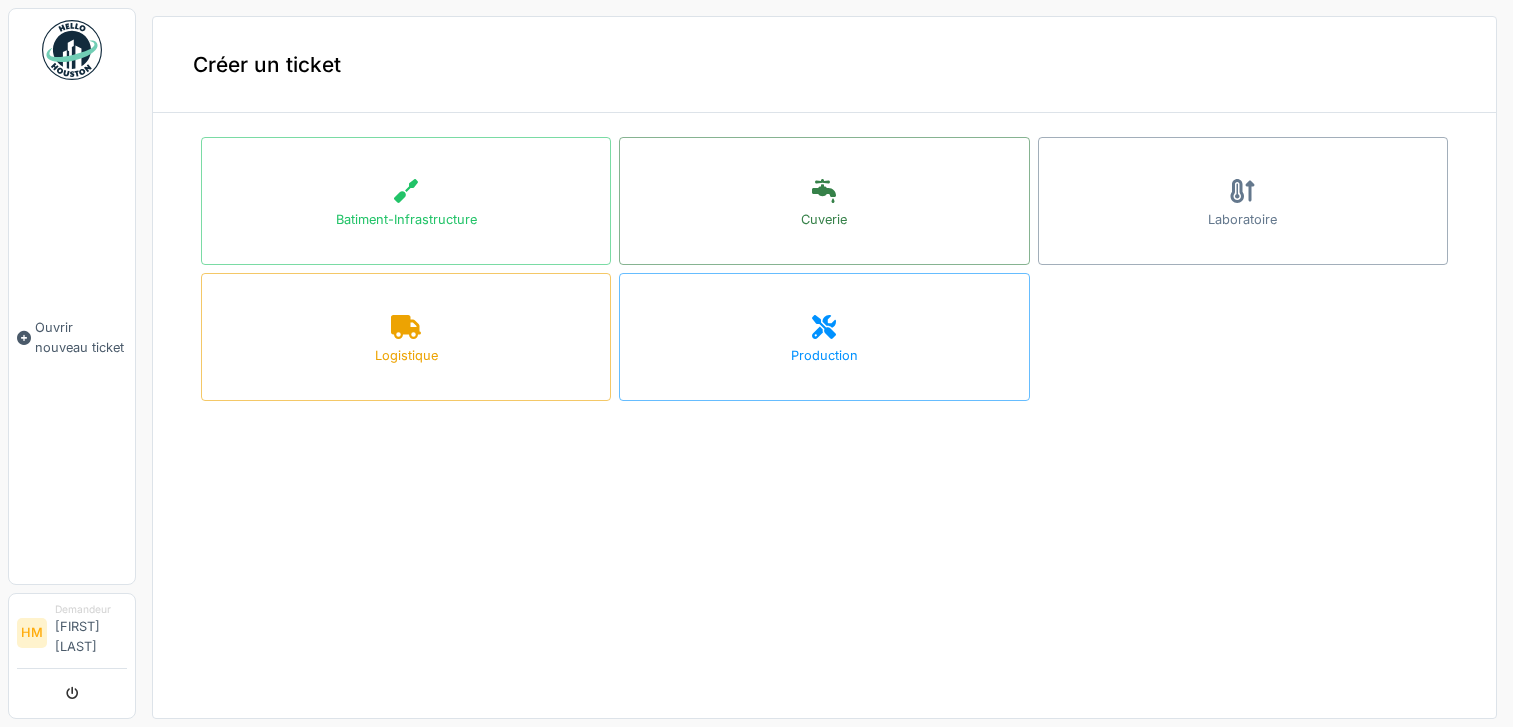 scroll, scrollTop: 0, scrollLeft: 0, axis: both 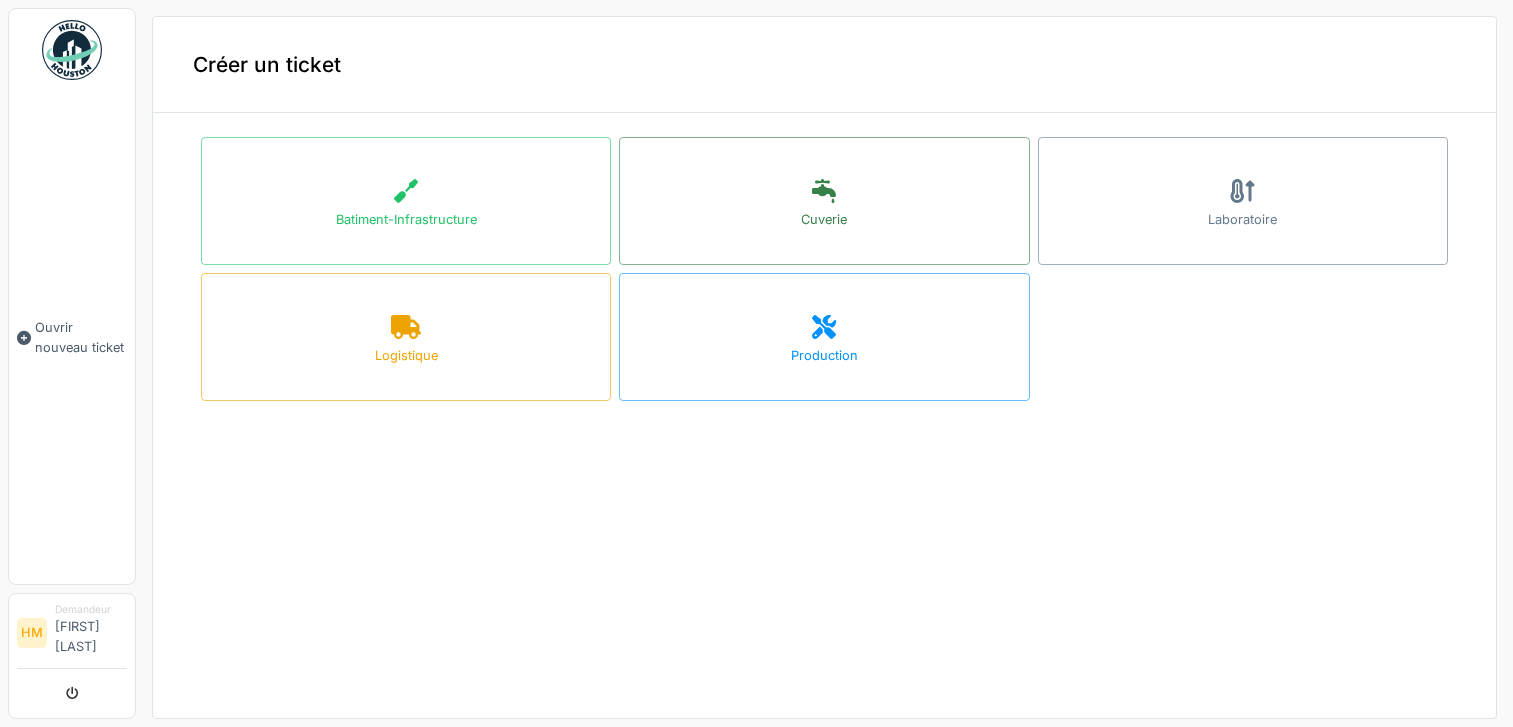 click on "Production" at bounding box center (824, 337) 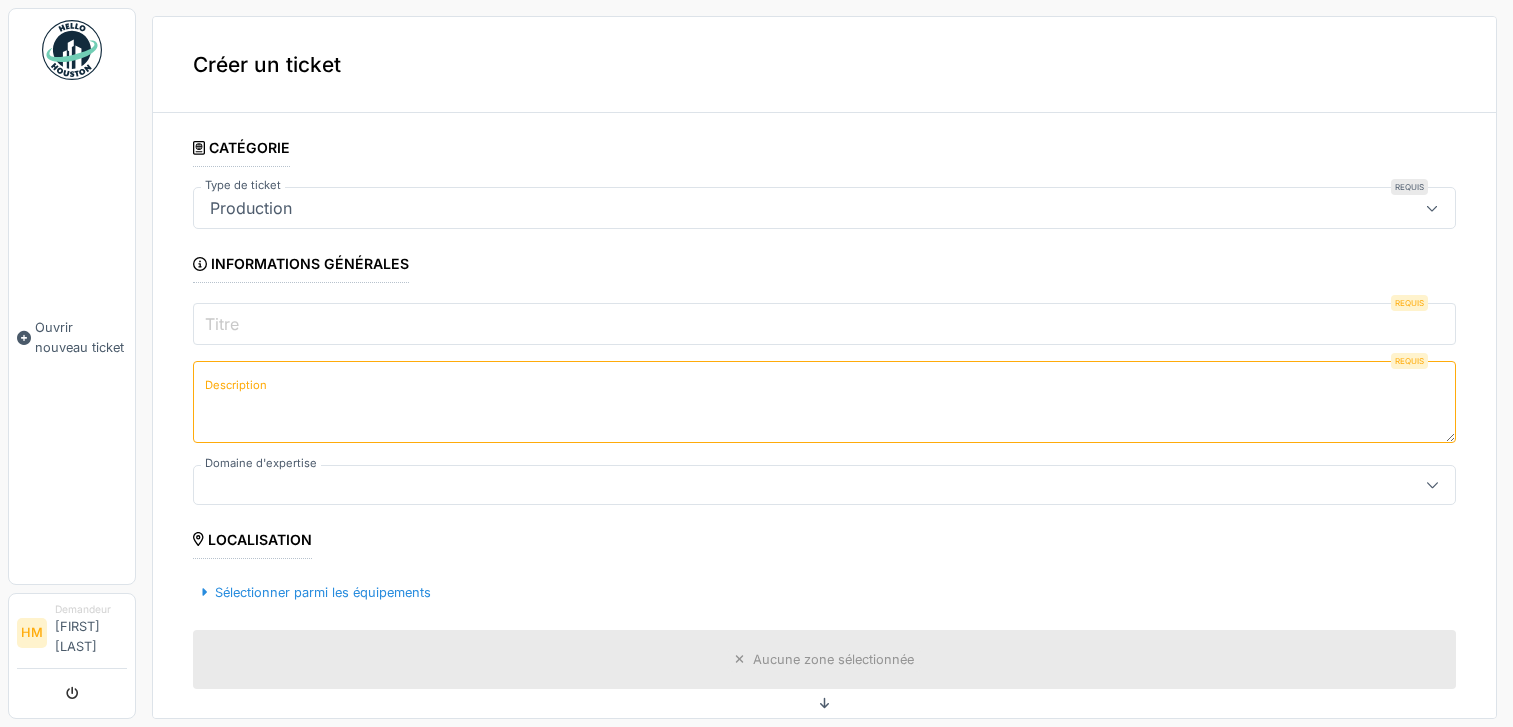 click on "Titre" at bounding box center [824, 324] 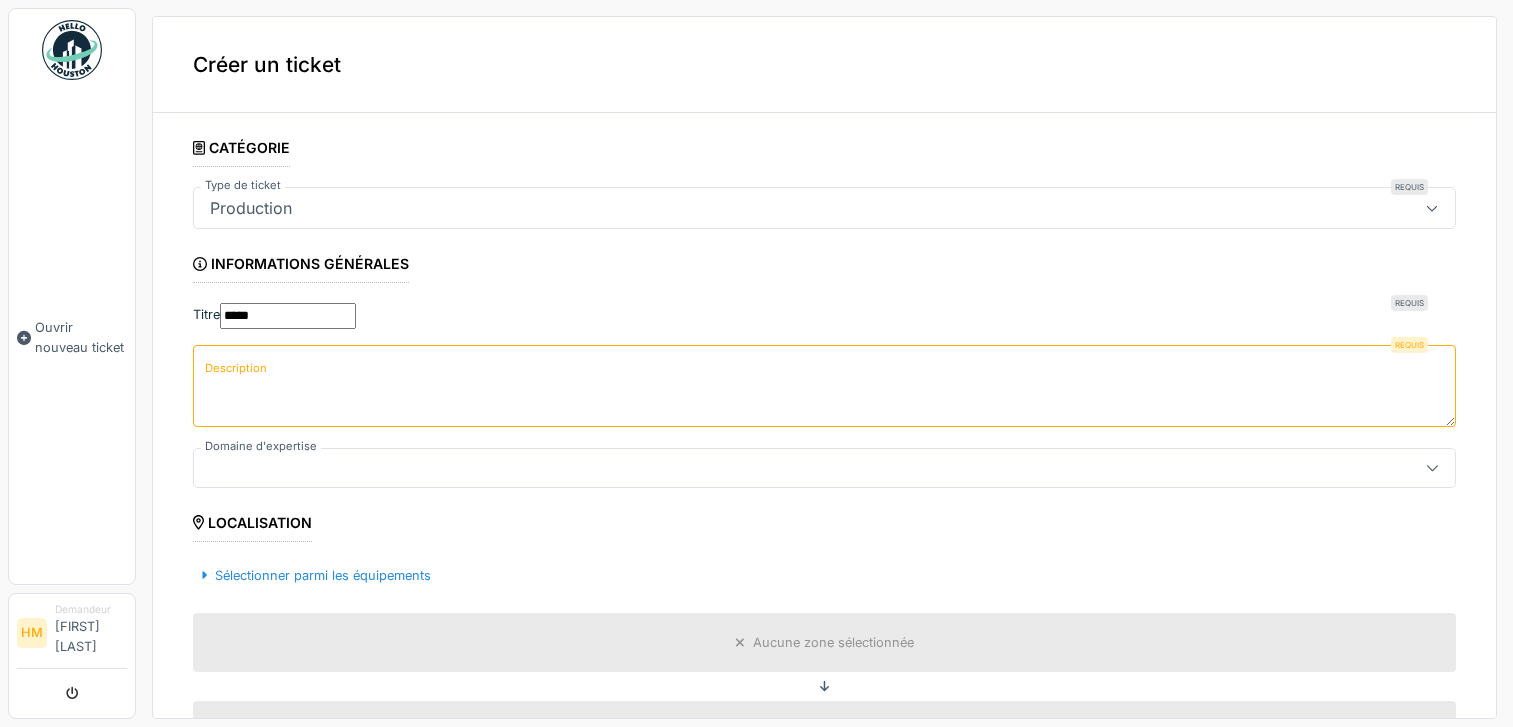 type on "*****" 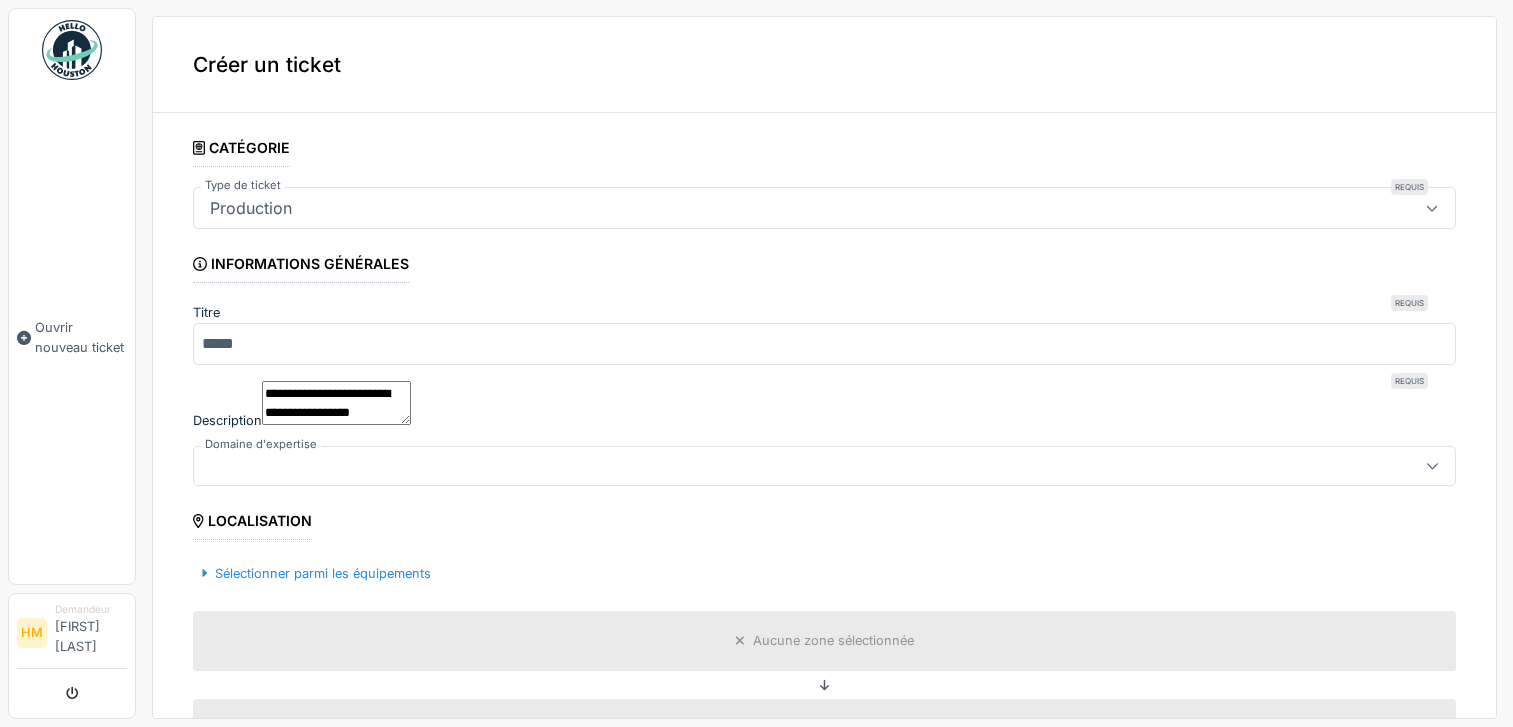 type on "**********" 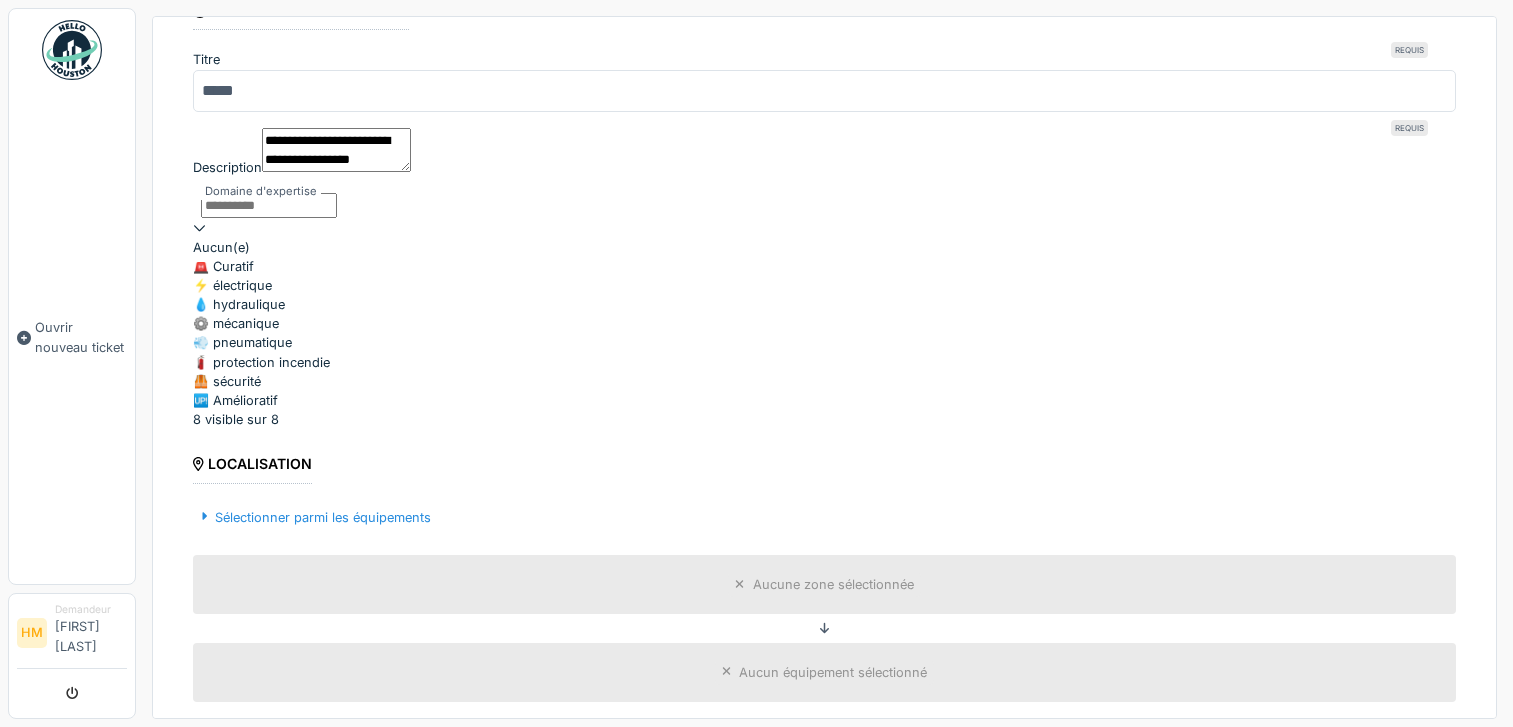 scroll, scrollTop: 300, scrollLeft: 0, axis: vertical 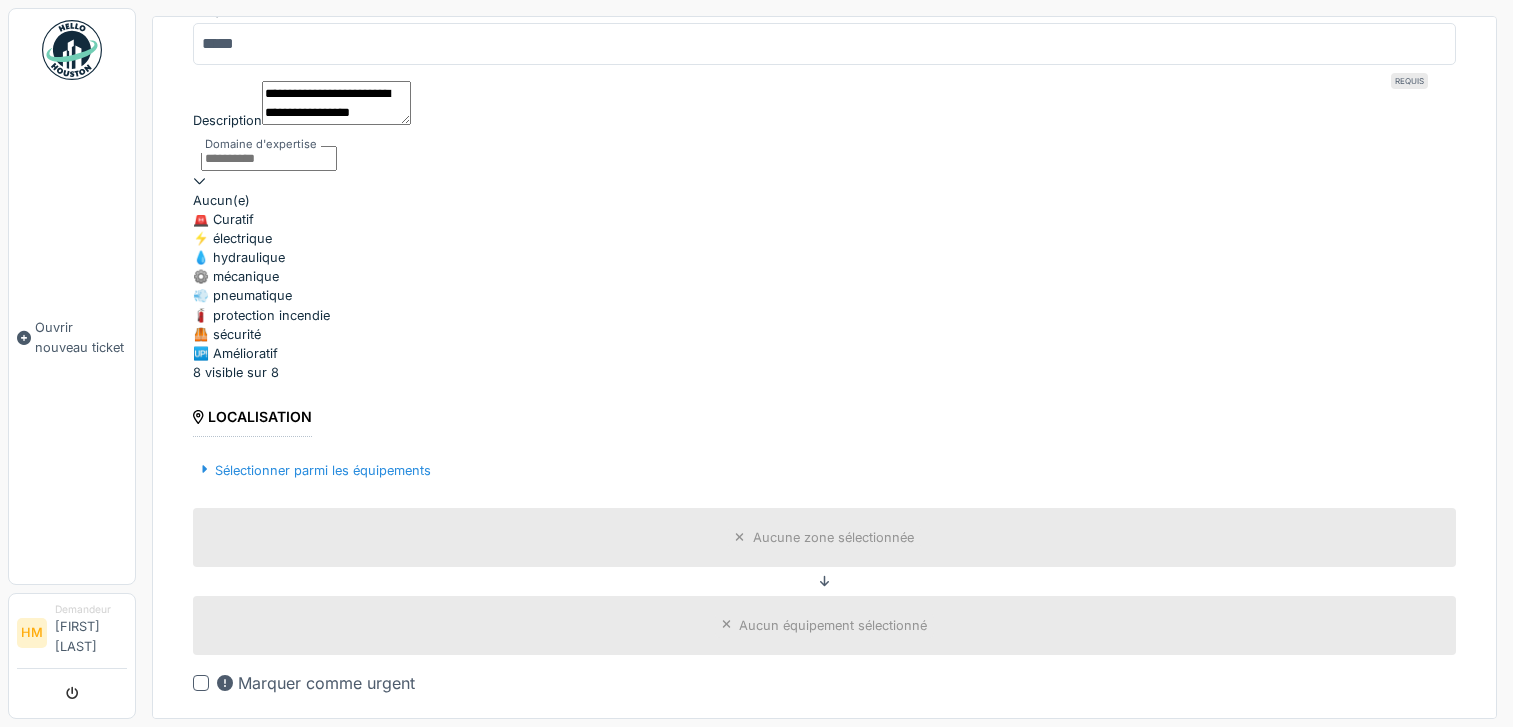 click at bounding box center [199, 180] 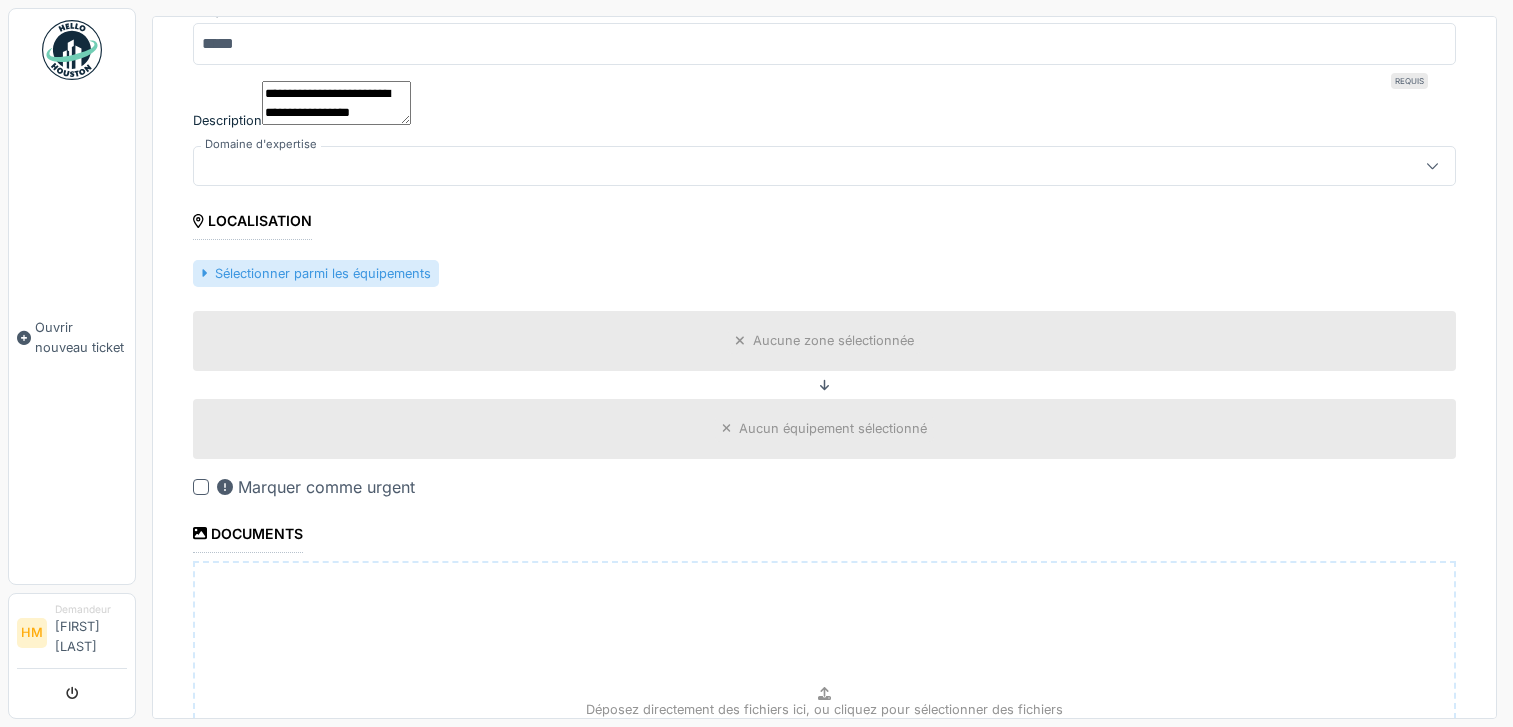 click on "Sélectionner parmi les équipements" at bounding box center [316, 273] 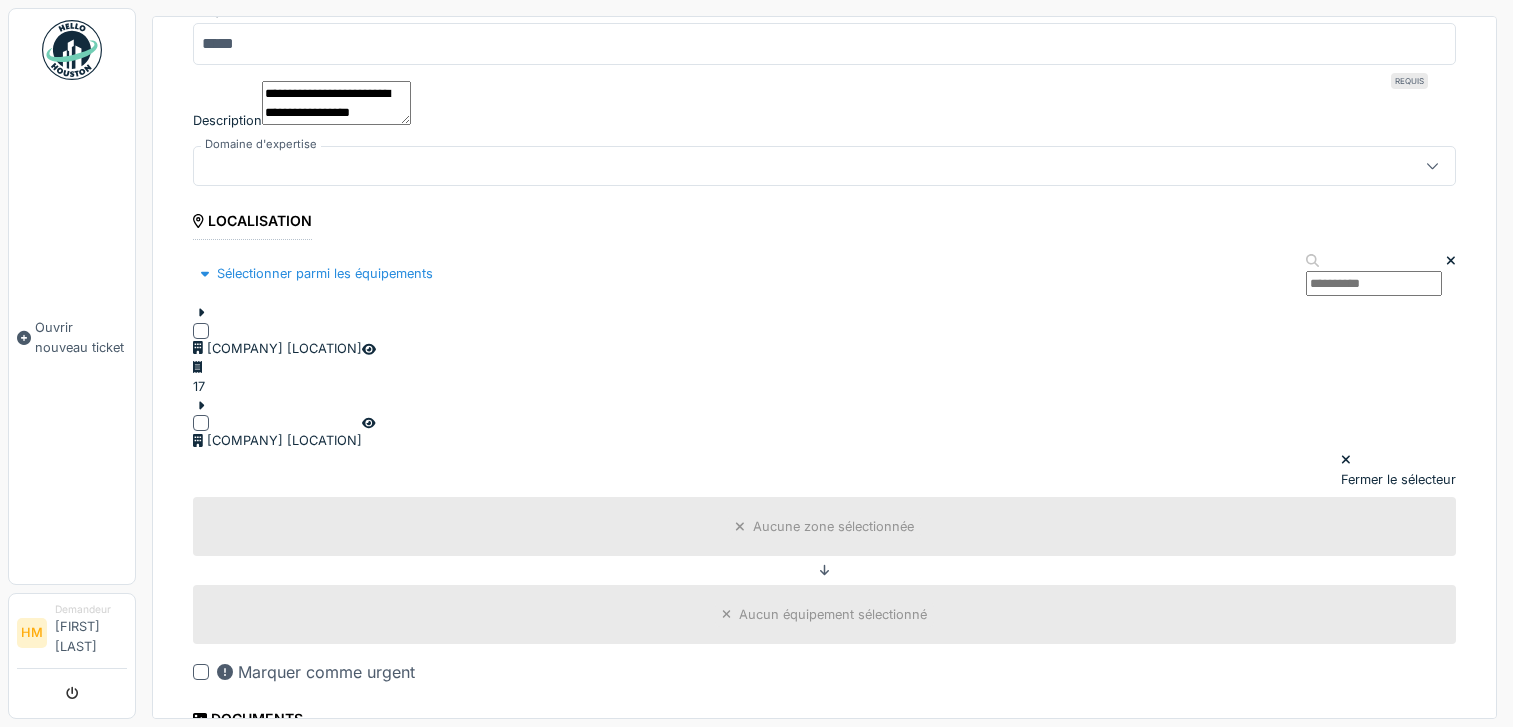 click at bounding box center (1374, 283) 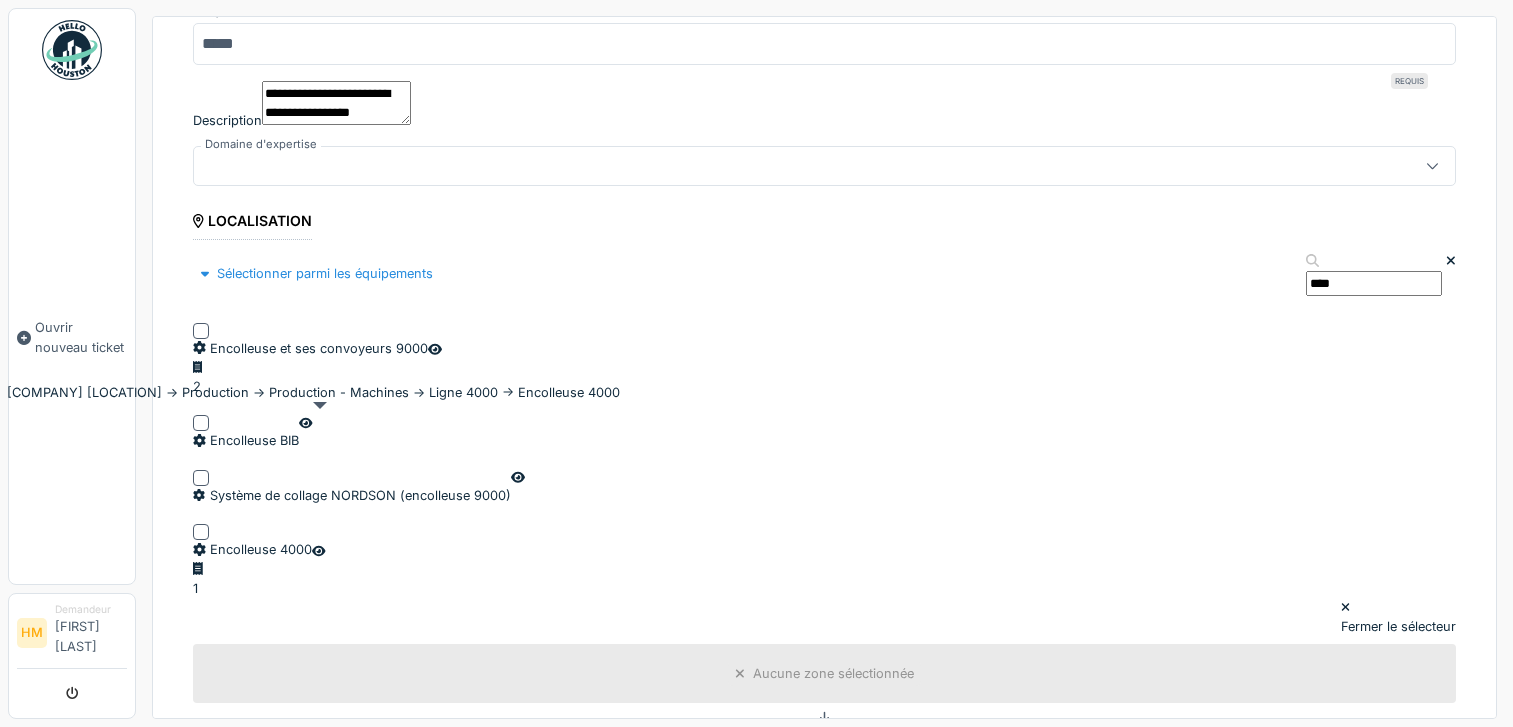 type on "****" 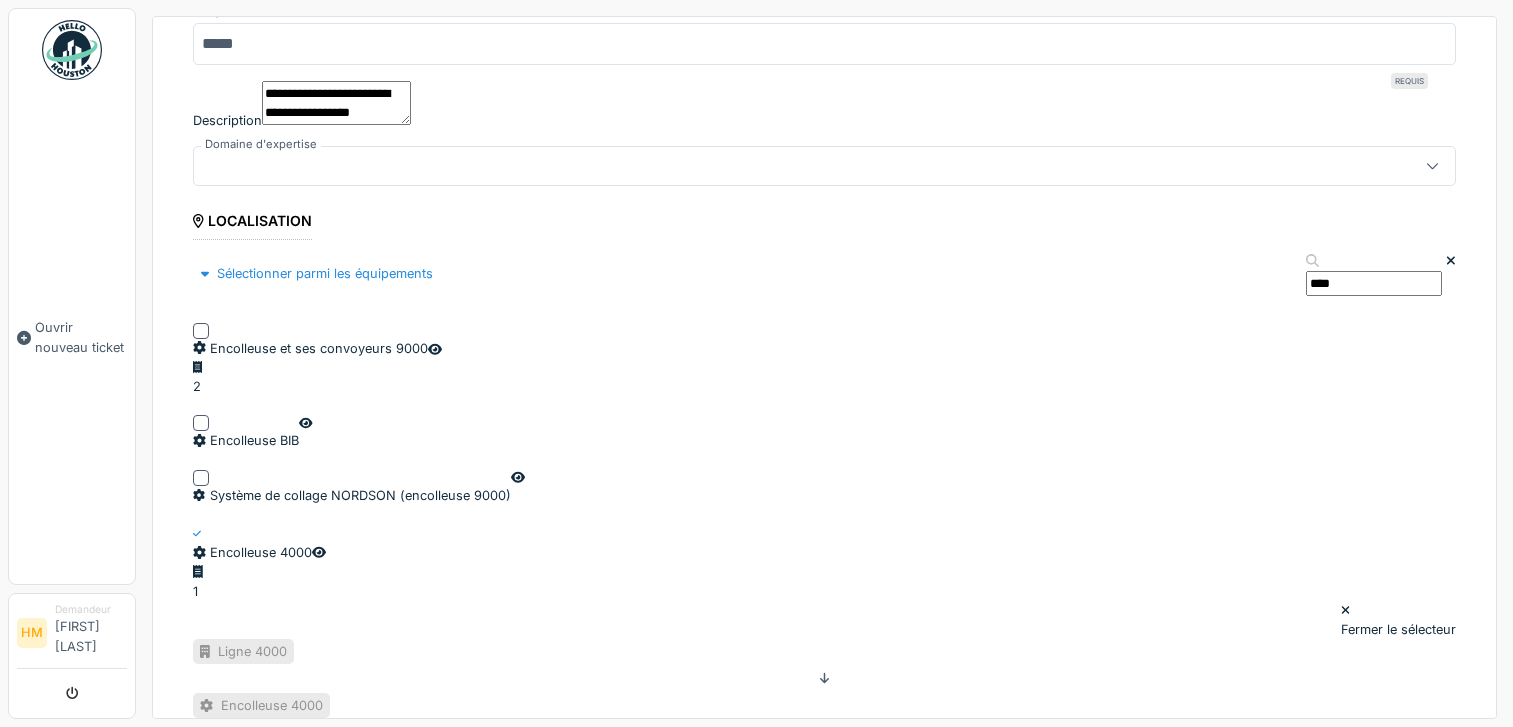 click on "Fermer le sélecteur" at bounding box center [824, 620] 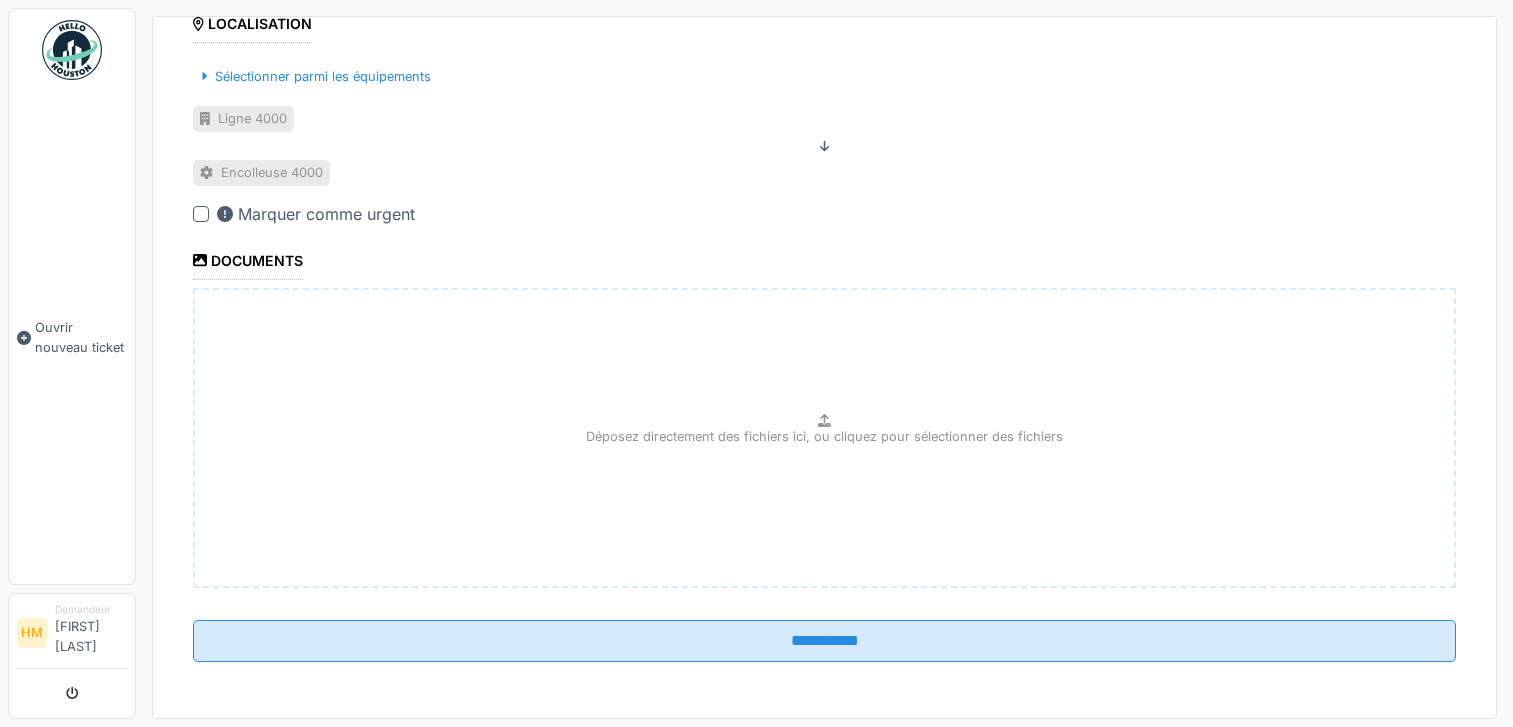 scroll, scrollTop: 591, scrollLeft: 0, axis: vertical 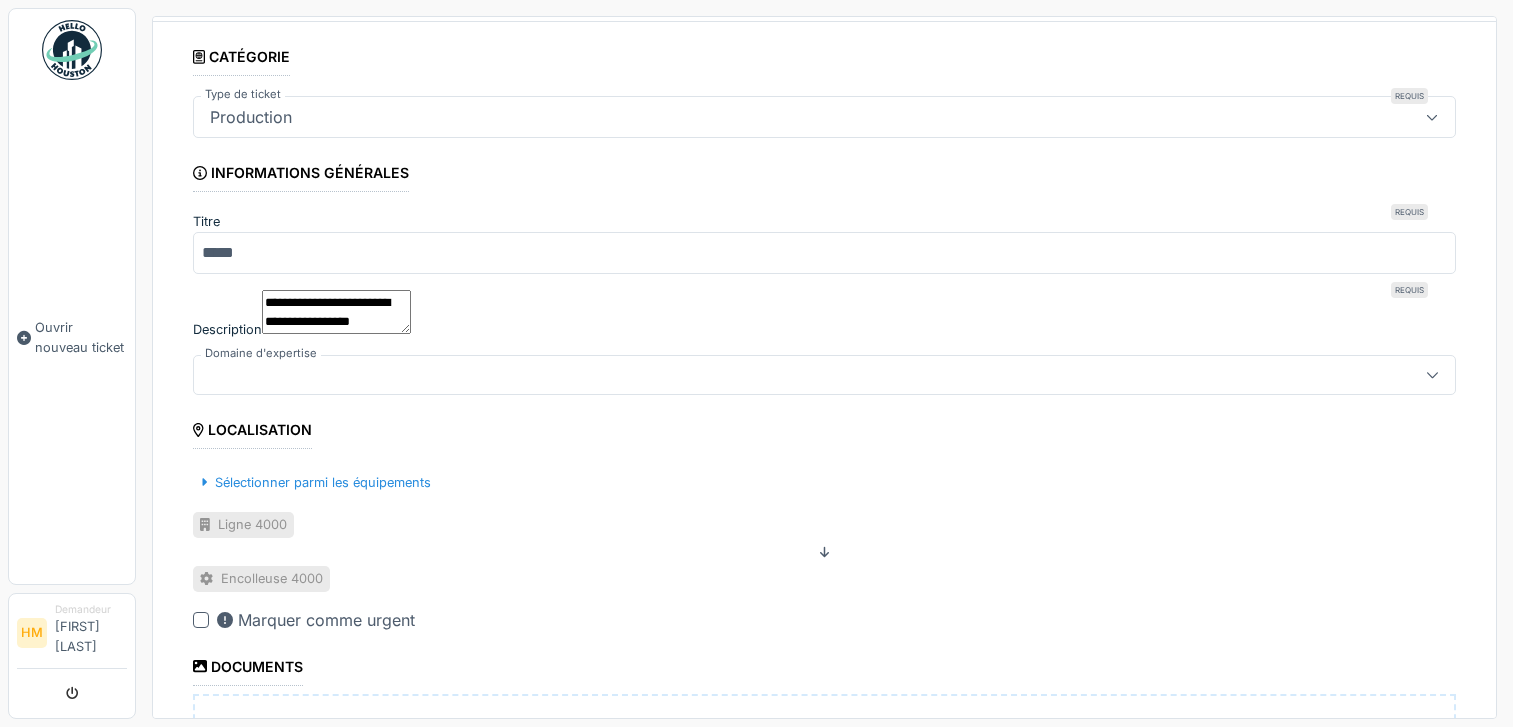 click on "**********" at bounding box center [336, 312] 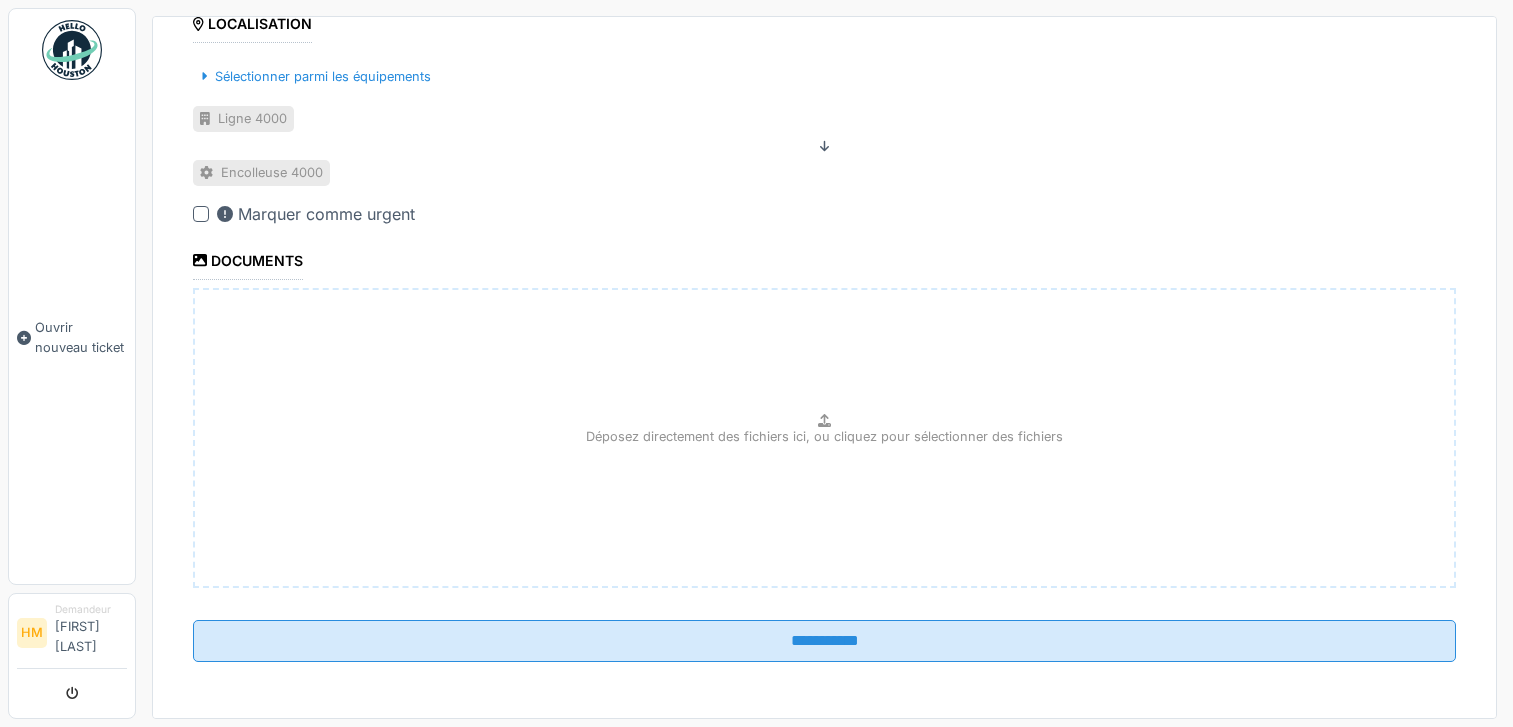 scroll, scrollTop: 591, scrollLeft: 0, axis: vertical 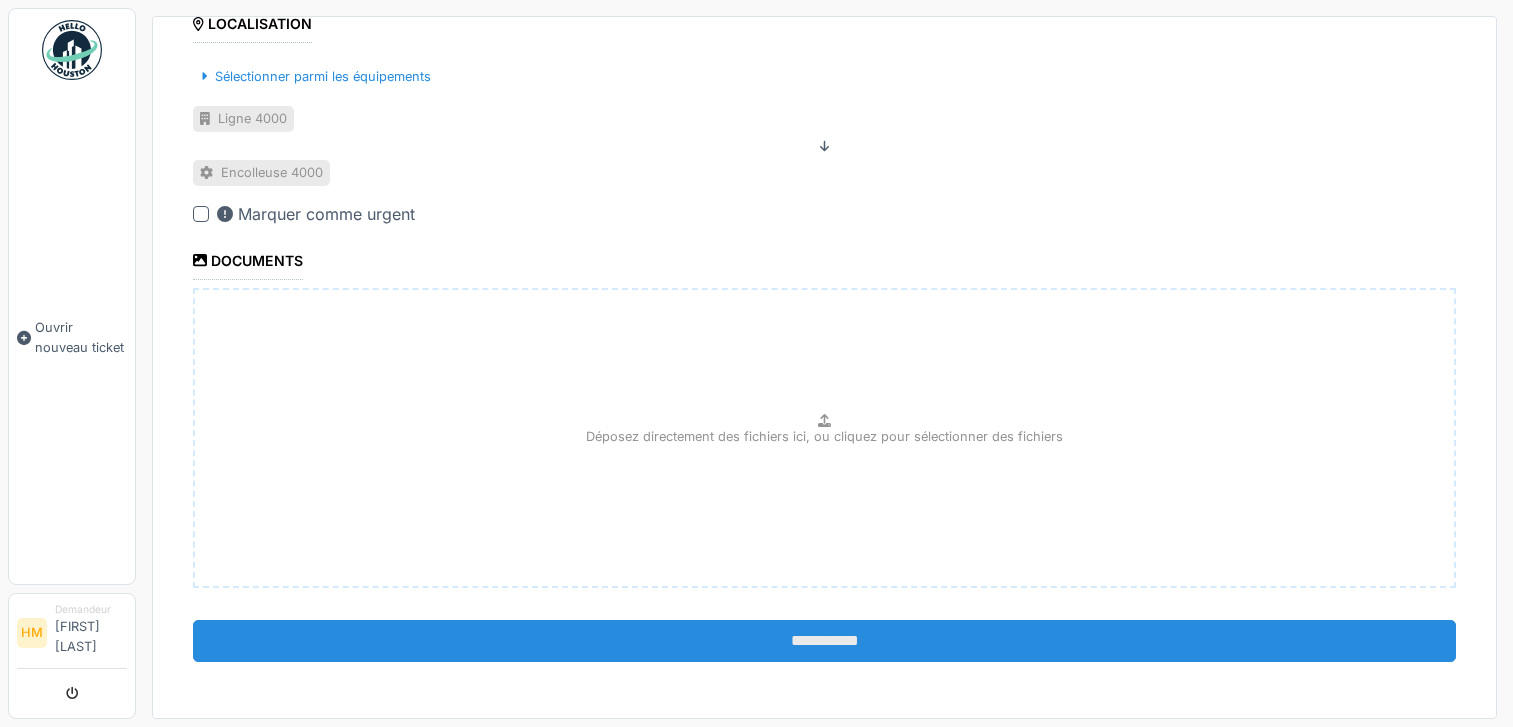 click on "**********" at bounding box center (824, 641) 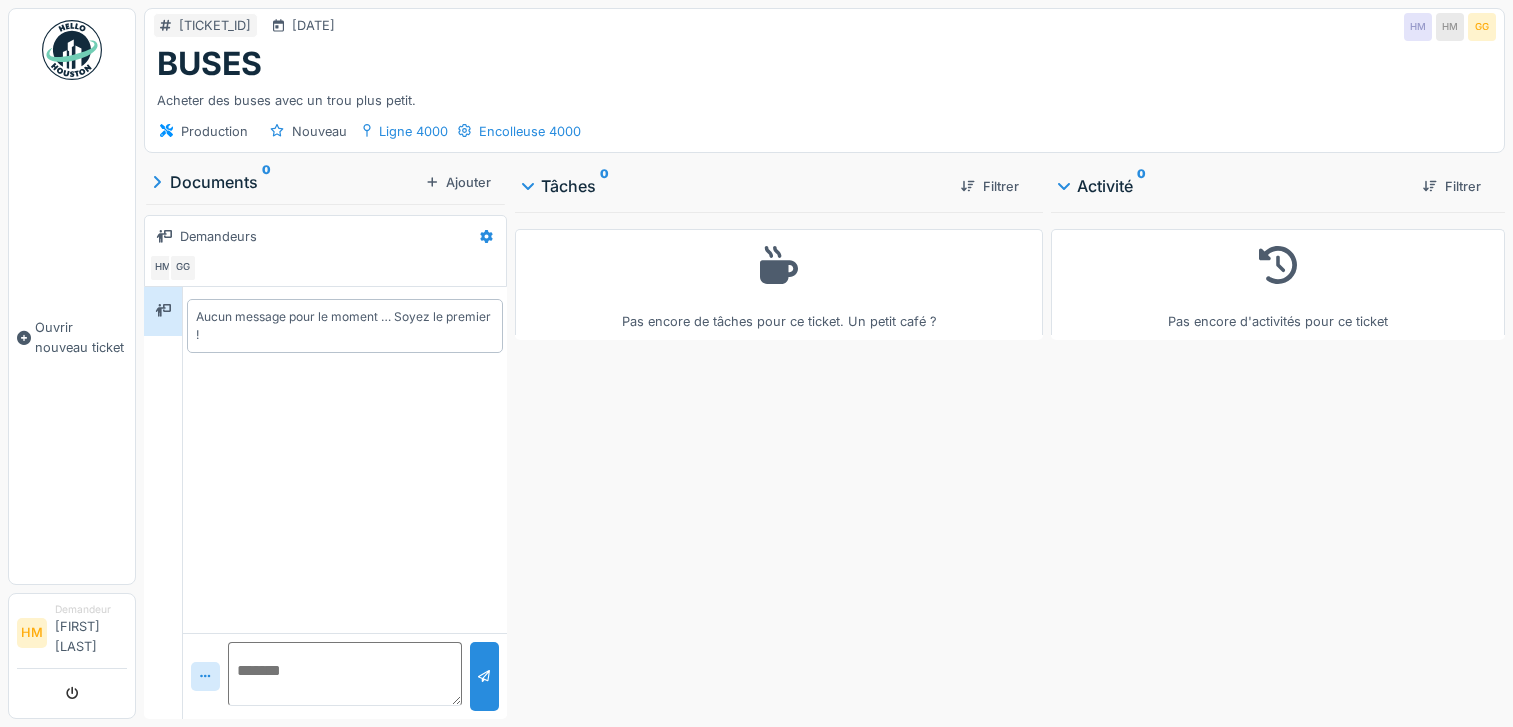 scroll, scrollTop: 0, scrollLeft: 0, axis: both 